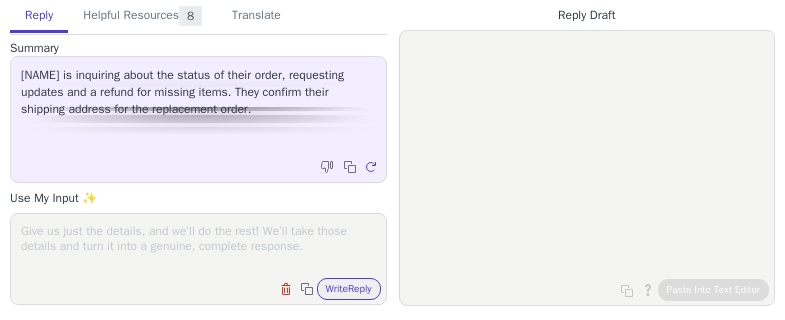 scroll, scrollTop: 0, scrollLeft: 0, axis: both 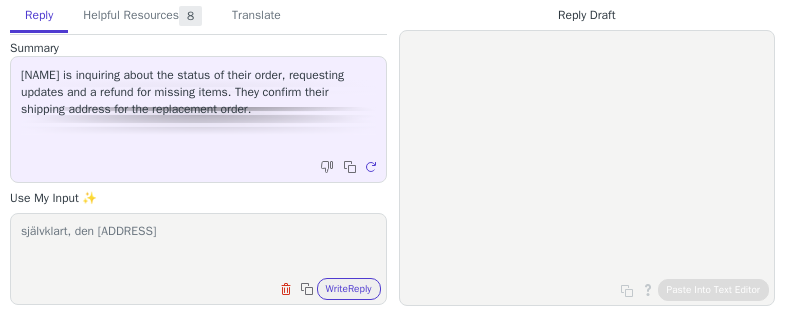 click on "självklart, den adressen" at bounding box center [198, 246] 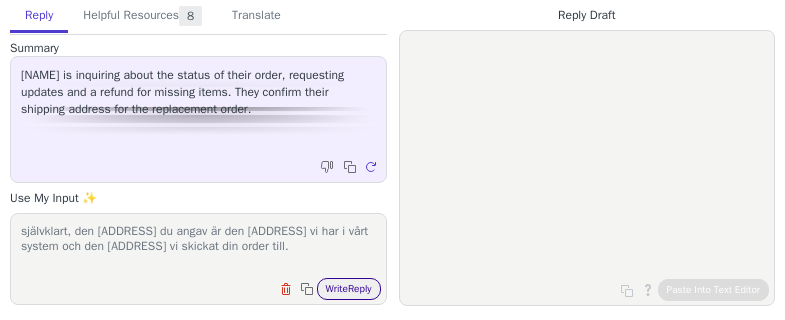 type on "självklart, den adressen du angav är den adressen vi har i vårt system och den adressen vi skickat din order till." 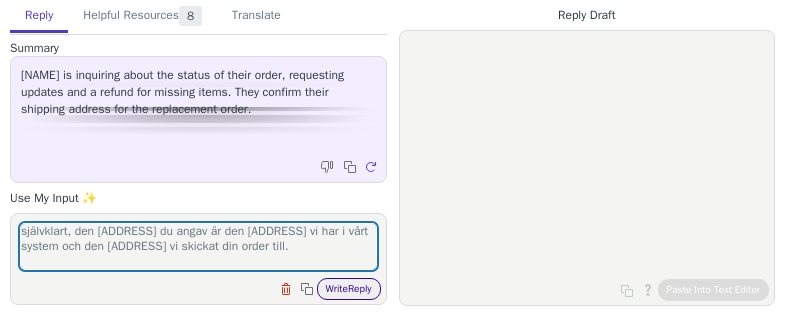 click on "Write  Reply" at bounding box center [349, 289] 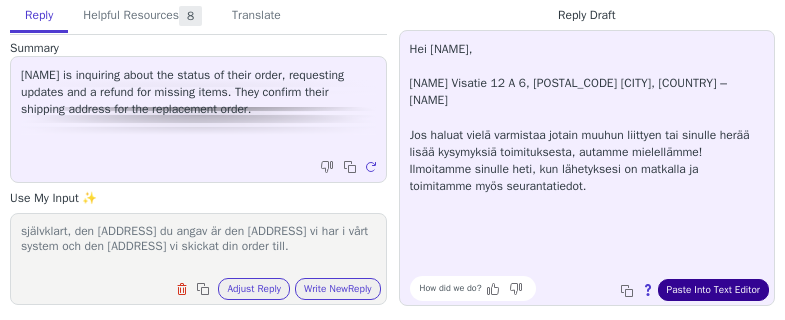 click on "Paste Into Text Editor" at bounding box center (713, 290) 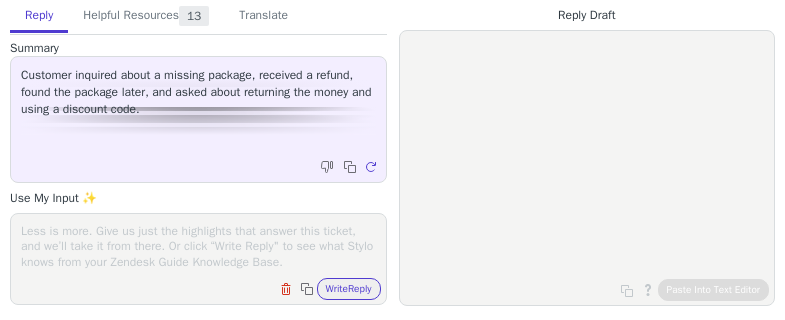 scroll, scrollTop: 0, scrollLeft: 0, axis: both 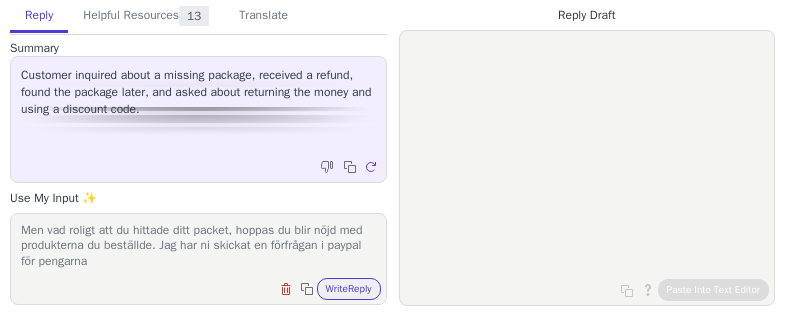 drag, startPoint x: 238, startPoint y: 248, endPoint x: 277, endPoint y: 316, distance: 78.39005 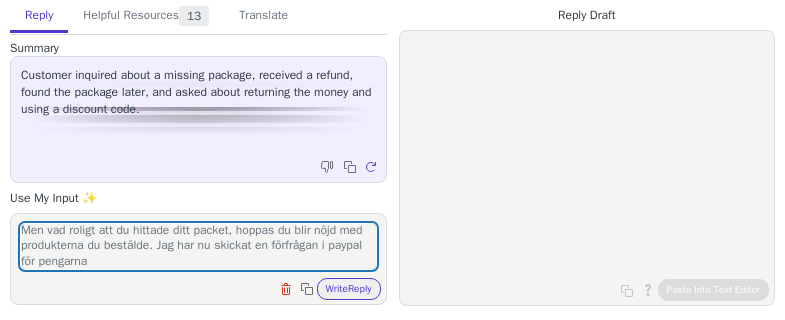 click on "Men vad roligt att du hittade ditt packet, hoppas du blir nöjd med produkterna du beställde. Jag har nu skickat en förfrågan i paypal för pengarna  Clear field Copy to clipboard Write  Reply" at bounding box center [198, 259] 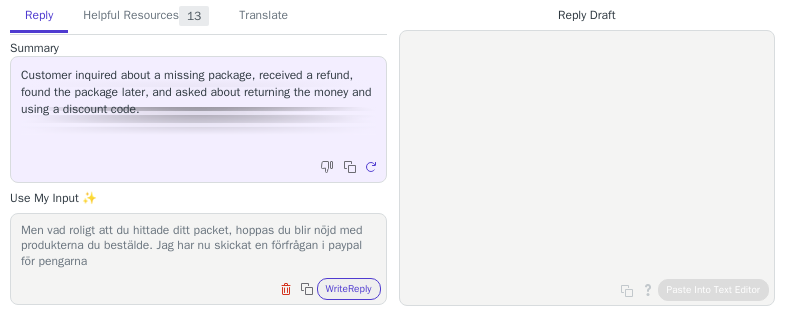click on "Men vad roligt att du hittade ditt packet, hoppas du blir nöjd med produkterna du beställde. Jag har nu skickat en förfrågan i paypal för pengarna" at bounding box center [198, 246] 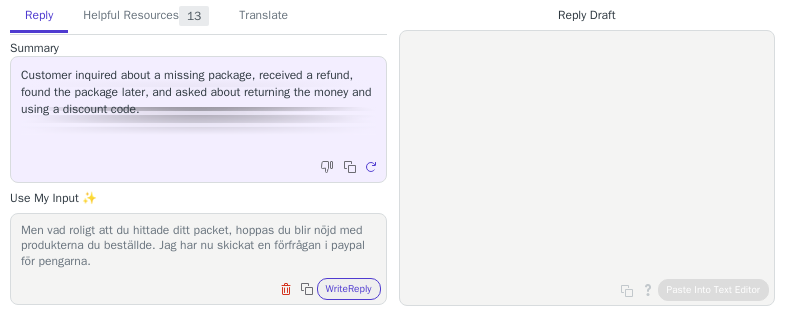 click on "Men vad roligt att du hittade ditt packet, hoppas du blir nöjd med produkterna du beställde. Jag har nu skickat en förfrågan i paypal för pengarna.  Clear field Copy to clipboard Write  Reply" at bounding box center (198, 259) 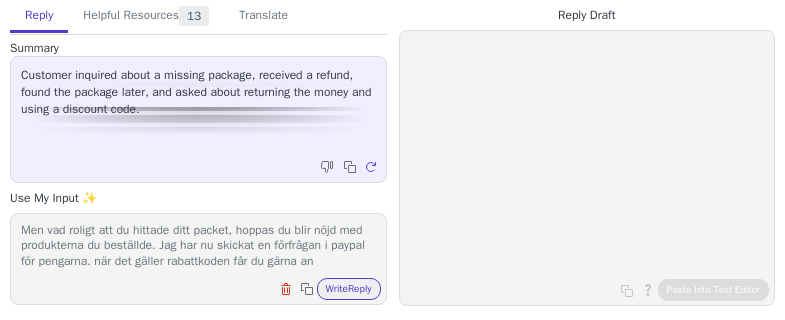 scroll, scrollTop: 17, scrollLeft: 0, axis: vertical 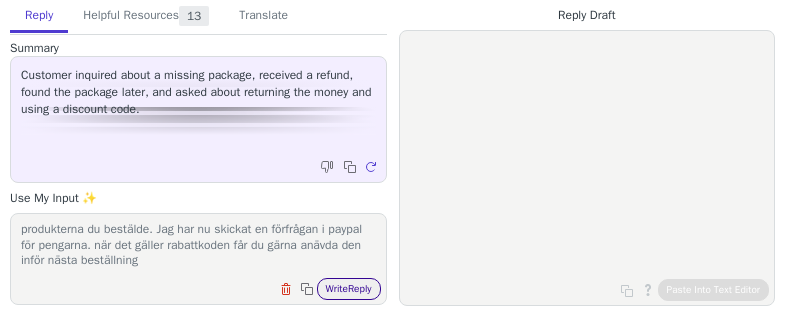 type on "Men vad roligt att du hittade ditt packet, hoppas du blir nöjd med produkterna du beställde. Jag har nu skickat en förfrågan i paypal för pengarna.  när det  gäller rabattkoden får du gärna anävda den inför nästa beställning" 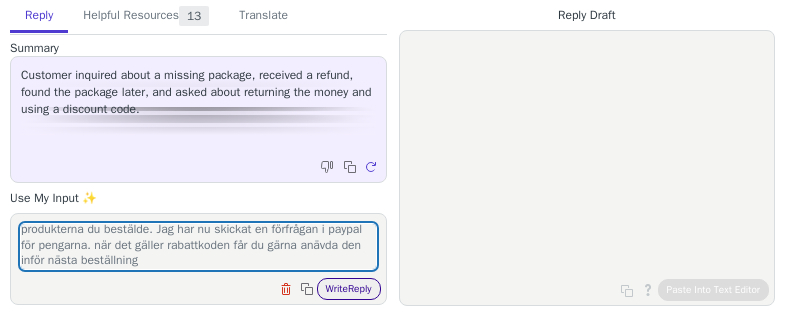 click on "Write  Reply" at bounding box center [349, 289] 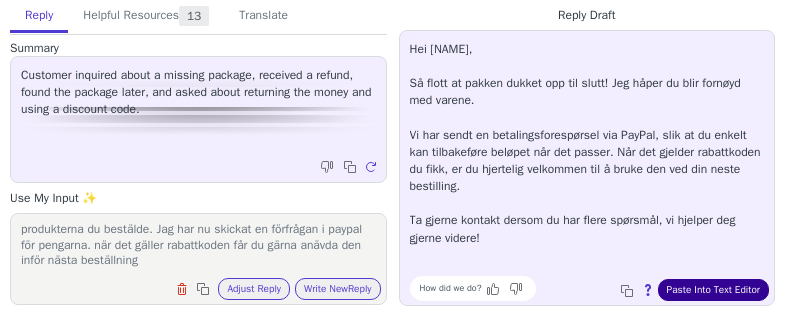 click on "Paste Into Text Editor" at bounding box center [713, 290] 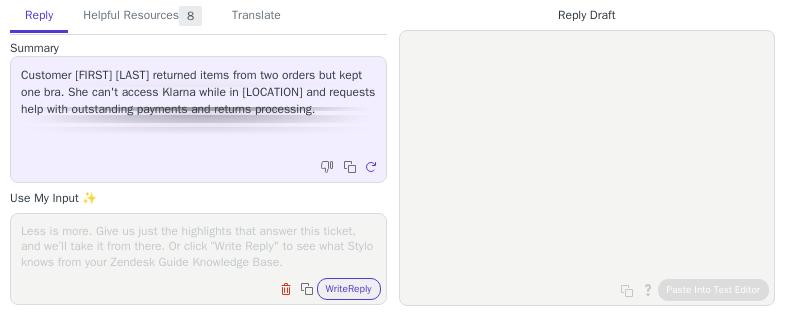 scroll, scrollTop: 0, scrollLeft: 0, axis: both 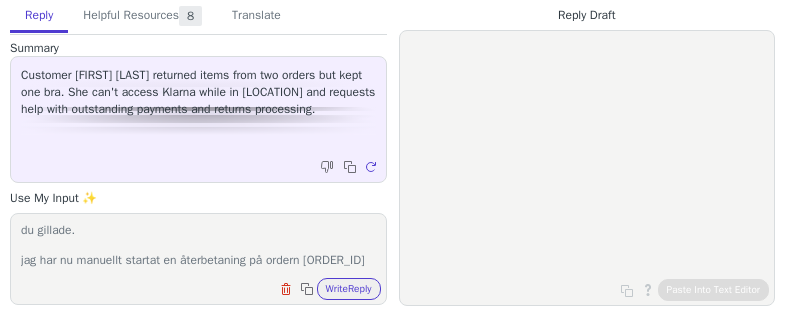 click on "Hej,
men vad roligt att du hittade en bh som passade. ja att hitta en bh som passar kan vara supersvårt men skönt att du hittade en som du gillade.
jag har nu manuellt startat en återbetaning på ordern [ORDER_ID] den bör återbetalas till dig inom de närmasta dagarna. du får njuta vidare av bali. allt detta är fixat.
Med vänlig hälsning,
[NAME]" at bounding box center [198, 246] 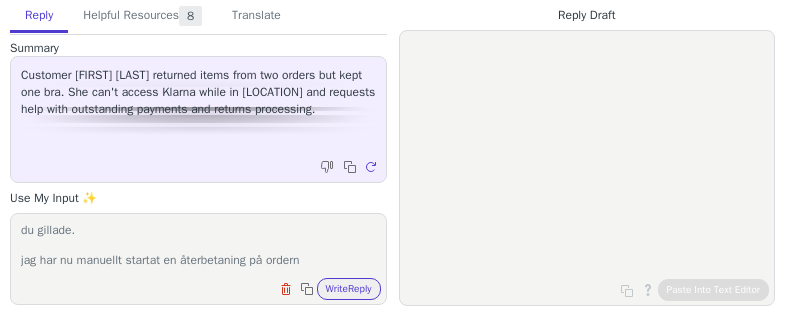 paste on "[ORDER_ID]" 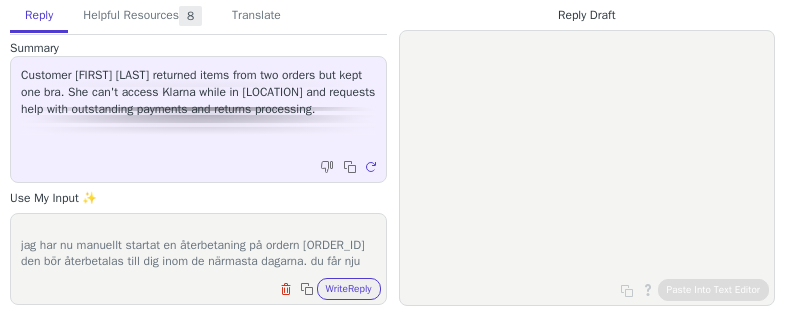 scroll, scrollTop: 94, scrollLeft: 0, axis: vertical 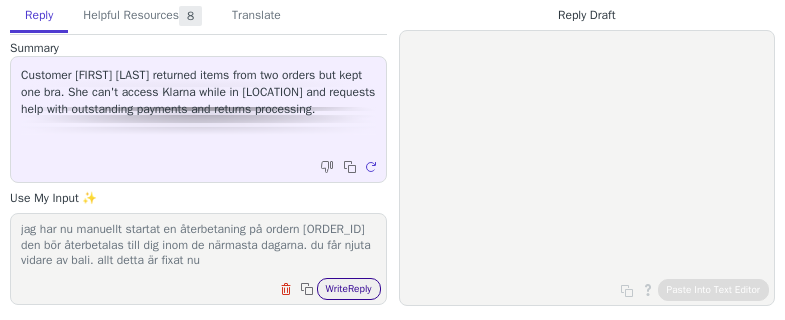 type on "Hej,
men vad roligt att du hittade en bh som passade. ja att hitta en bh som passar kan vara supersvårt men skönt att du hittade en som du gillade.
jag har nu manuellt startat en återbetaning på ordern [ORDER_ID] den bör återbetalas till dig inom de närmasta dagarna. du får njuta vidare av bali. allt detta är fixat nu" 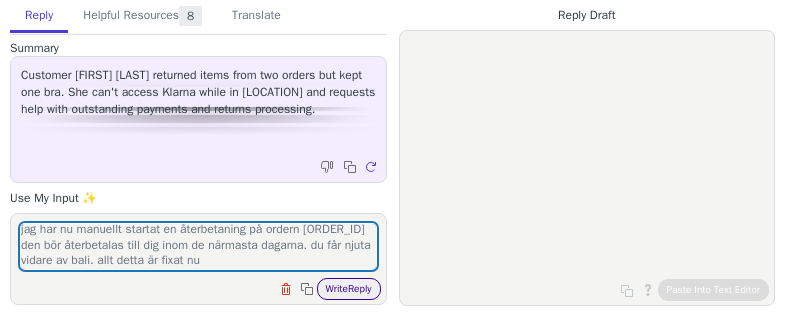 click on "Write  Reply" at bounding box center [349, 289] 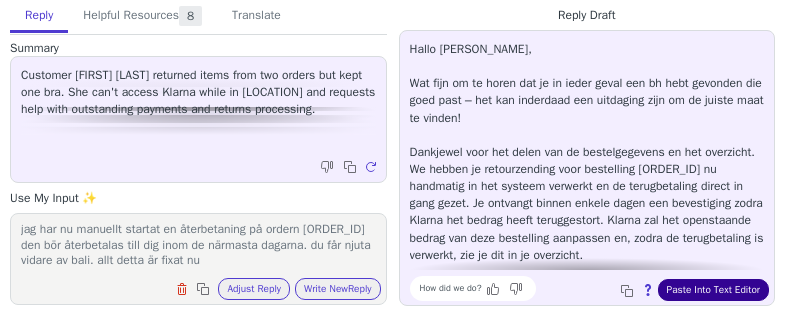 click on "Paste Into Text Editor" at bounding box center [713, 290] 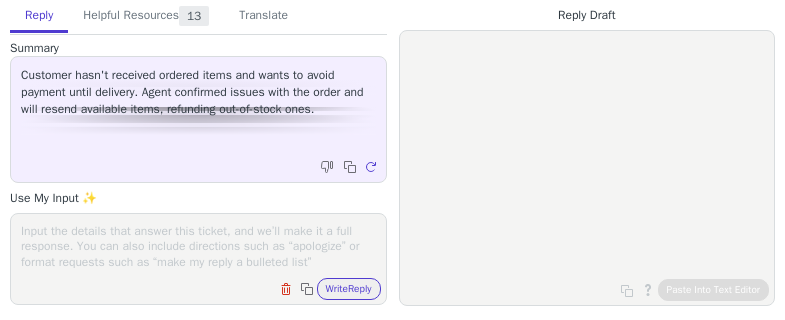 scroll, scrollTop: 0, scrollLeft: 0, axis: both 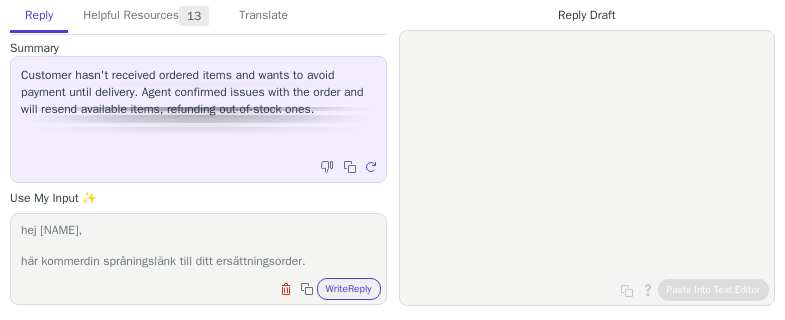 type on "hej [NAME],
här kommerdin språningslänk till ditt ersättningsorder." 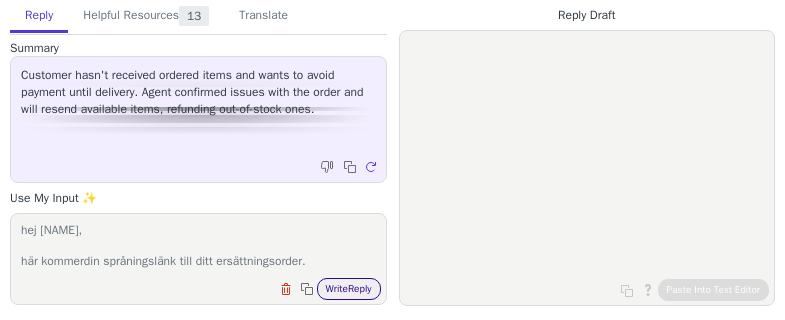 click on "Write  Reply" at bounding box center (349, 289) 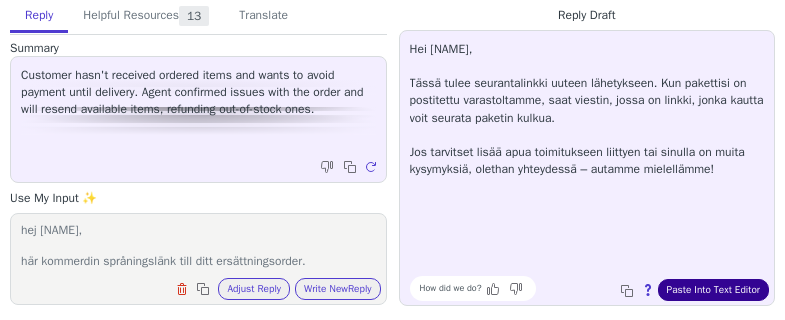 click on "Paste Into Text Editor" at bounding box center (713, 290) 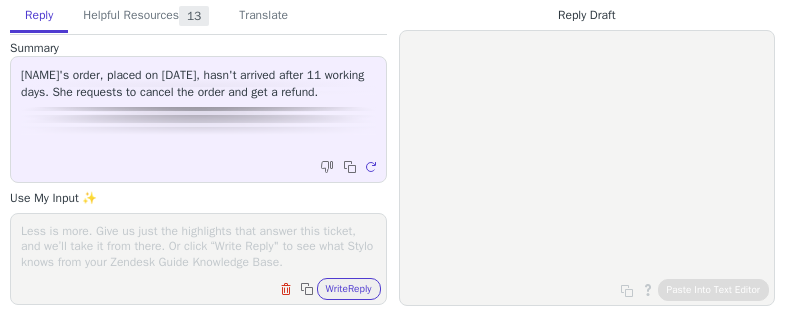 scroll, scrollTop: 0, scrollLeft: 0, axis: both 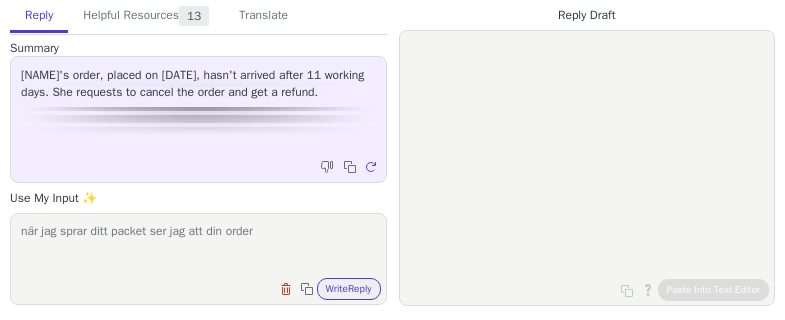 click on "när jag sprar ditt packet ser jag att din order" at bounding box center (198, 246) 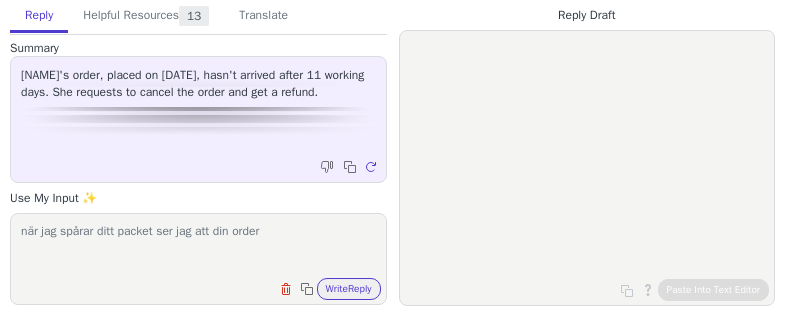 click on "när jag spårar ditt packet ser jag att din order" at bounding box center [198, 246] 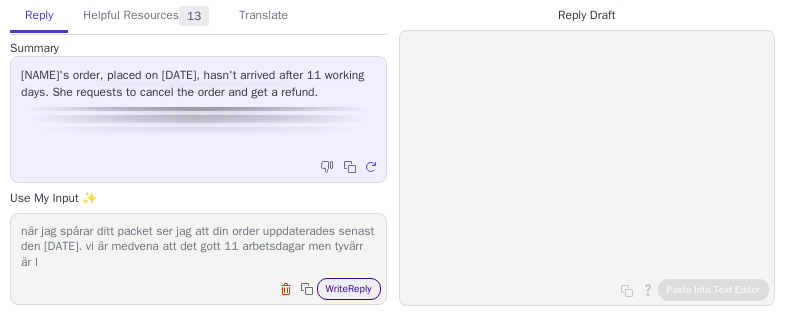 scroll, scrollTop: 1, scrollLeft: 0, axis: vertical 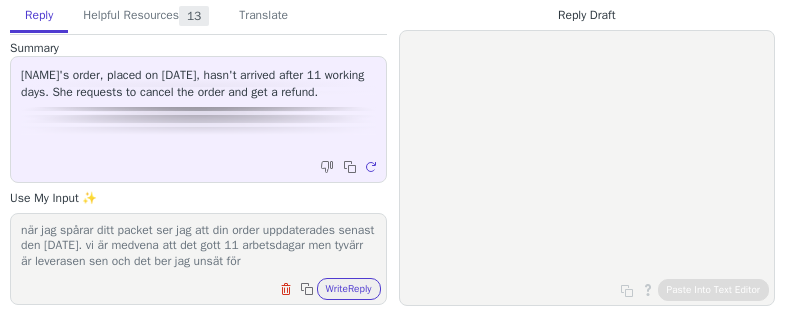 click on "när jag spårar ditt packet ser jag att din order uppdaterades senast den [DATE]. vi är medvena att det gott 11 arbetsdagar men tyvärr är leverasen sen och det ber jag unsät för" at bounding box center (198, 246) 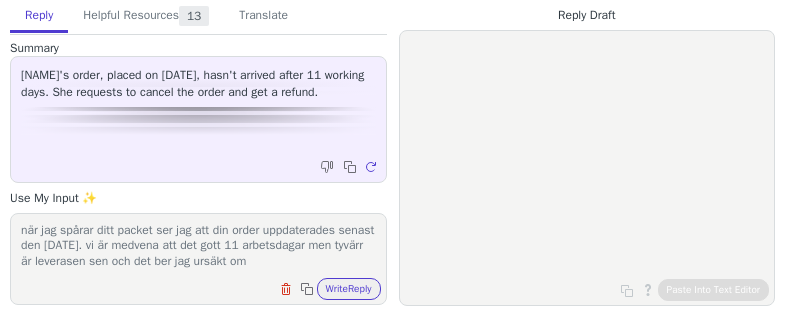 click on "när jag spårar ditt packet ser jag att din order uppdaterades senast den [DATE]. vi är medvena att det gott 11 arbetsdagar men tyvärr är leverasen sen och det ber jag ursäkt om" at bounding box center (198, 246) 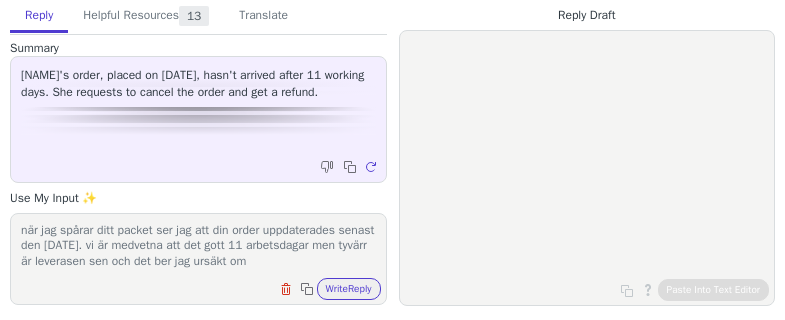 click on "när jag spårar ditt packet ser jag att din order uppdaterades senast den [DATE]. vi är medvetna att det gott 11 arbetsdagar men tyvärr är leverasen sen och det ber jag ursäkt om" at bounding box center (198, 246) 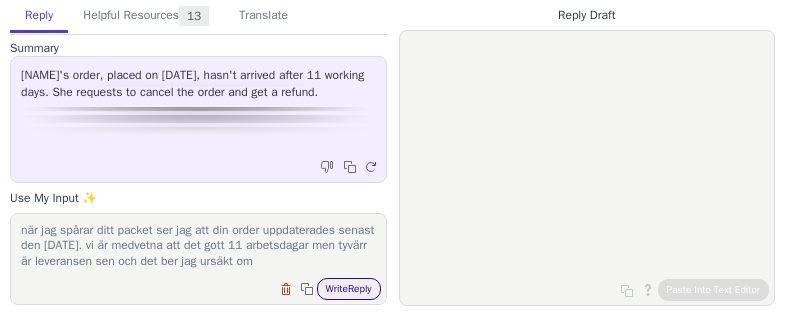 type on "när jag spårar ditt packet ser jag att din order uppdaterades senast den [DATE]. vi är medvetna att det gott 11 arbetsdagar men tyvärr är leveransen sen och det ber jag ursäkt om" 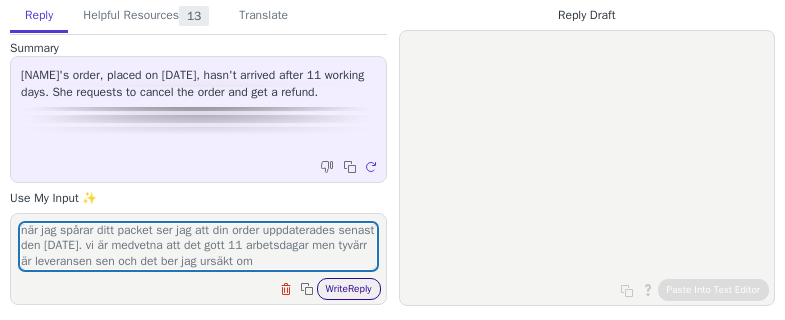 click on "Write  Reply" at bounding box center [349, 289] 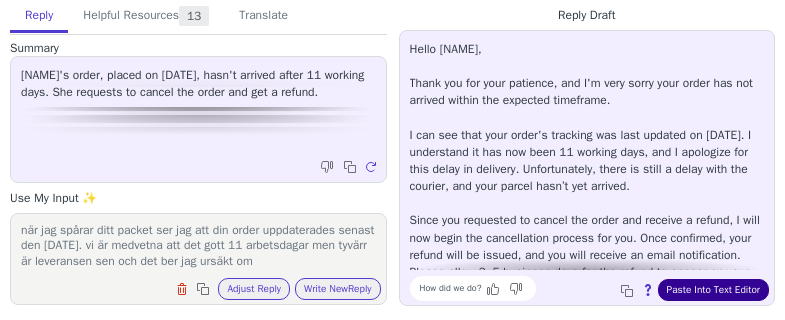 click on "Paste Into Text Editor" at bounding box center (713, 290) 